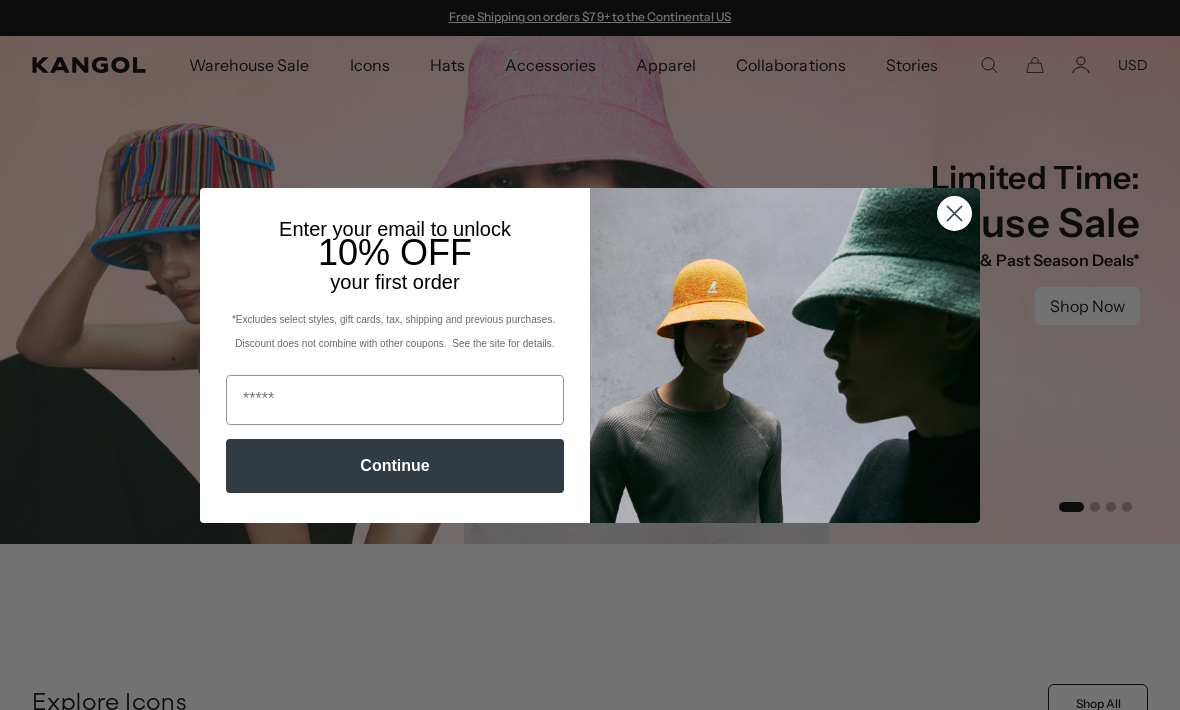 scroll, scrollTop: 0, scrollLeft: 0, axis: both 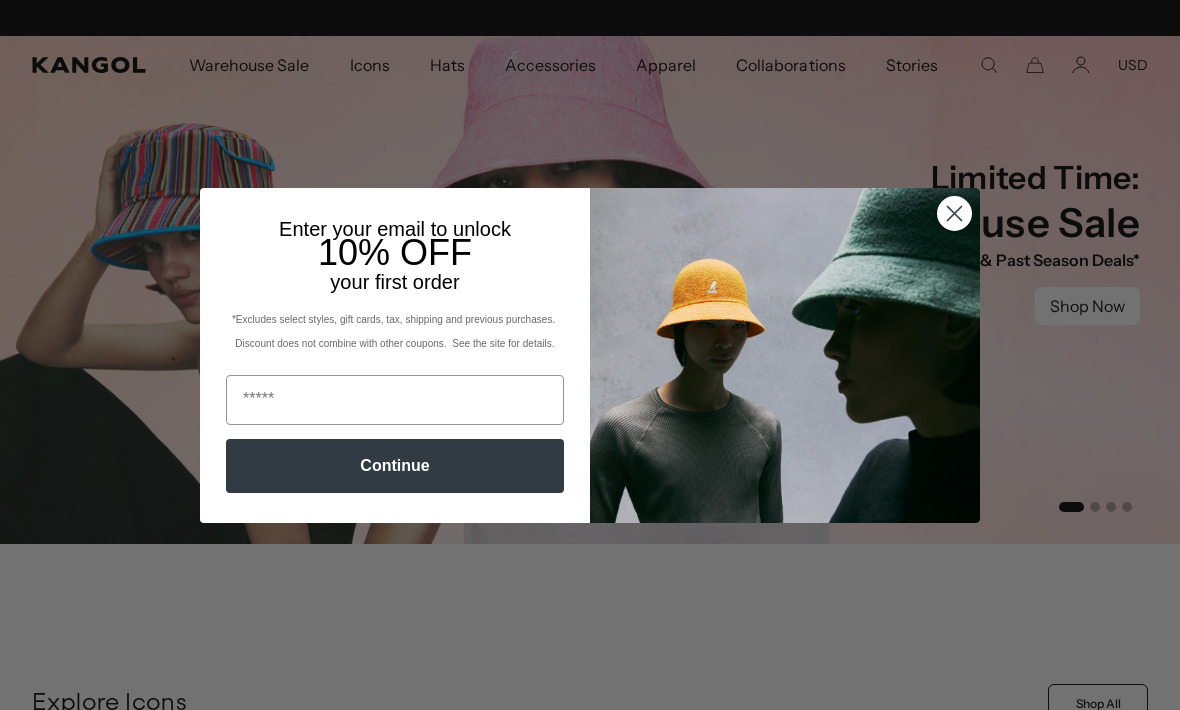 click on "Close dialog" 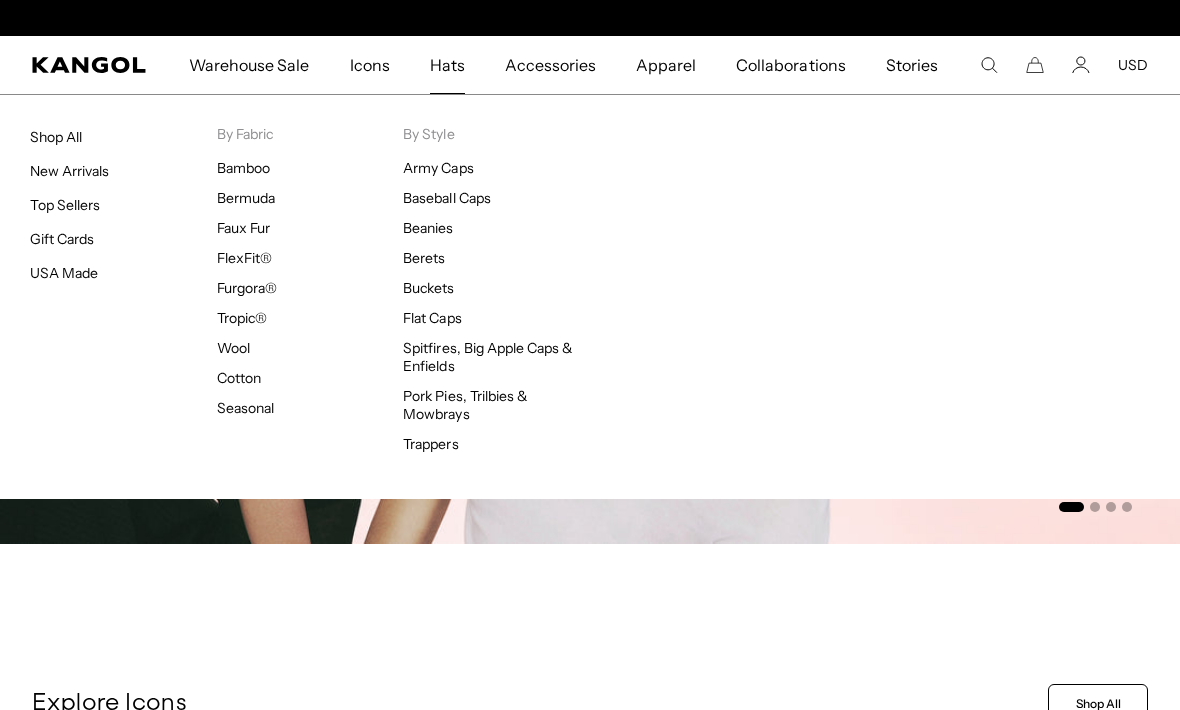 click on "Hats" at bounding box center [447, 65] 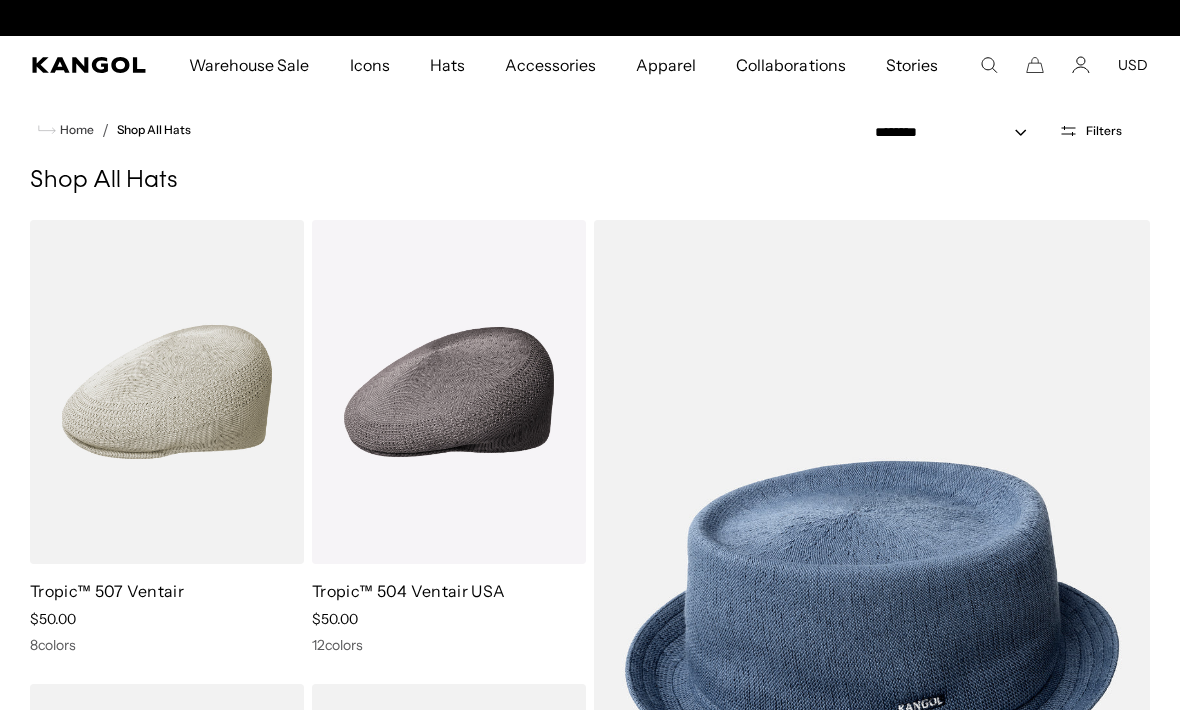 scroll, scrollTop: 237, scrollLeft: 0, axis: vertical 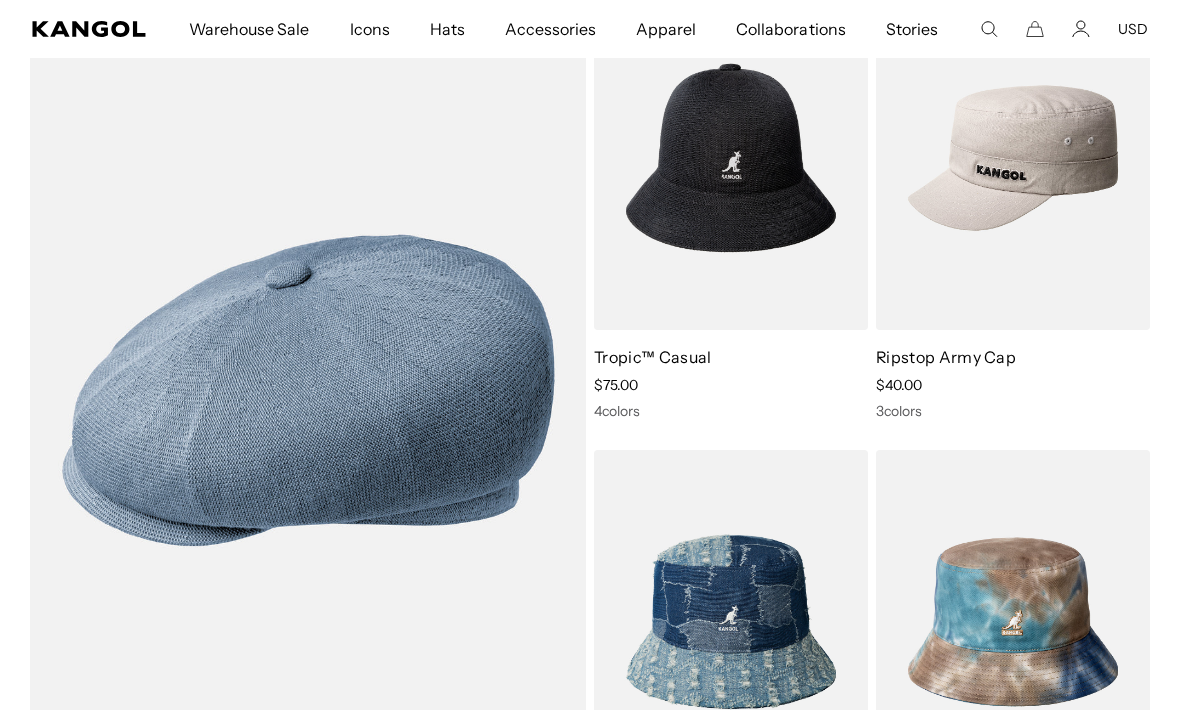 click at bounding box center [0, 0] 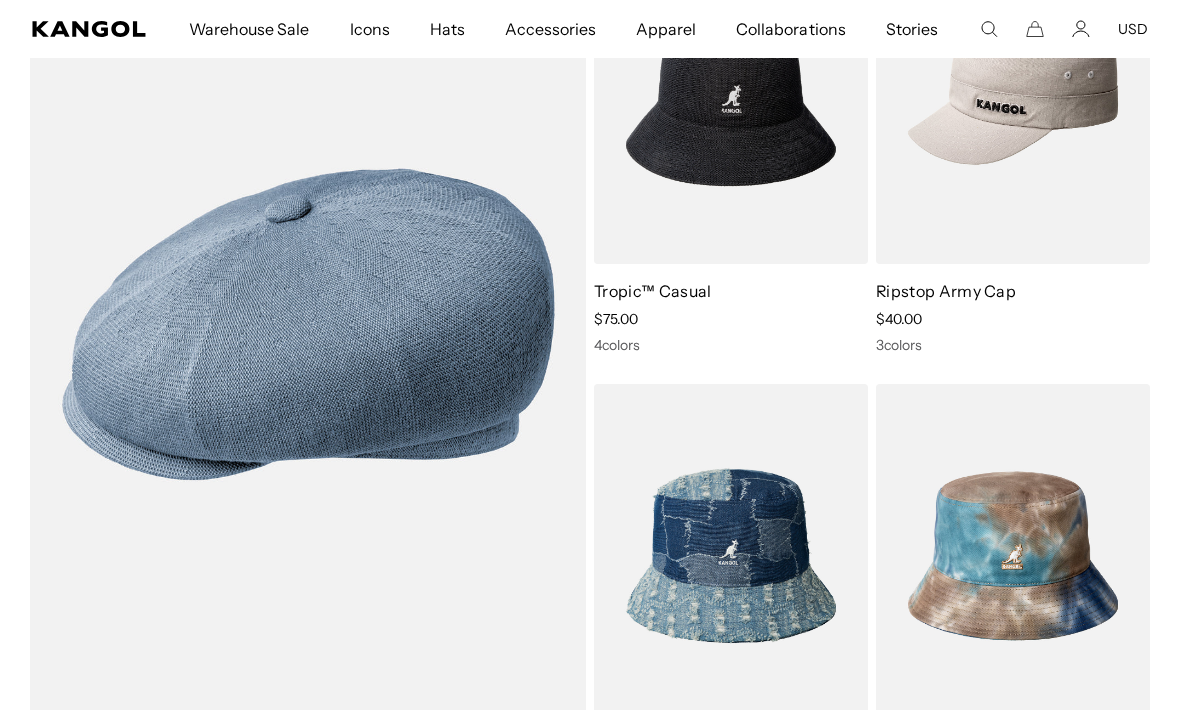 scroll, scrollTop: 0, scrollLeft: 412, axis: horizontal 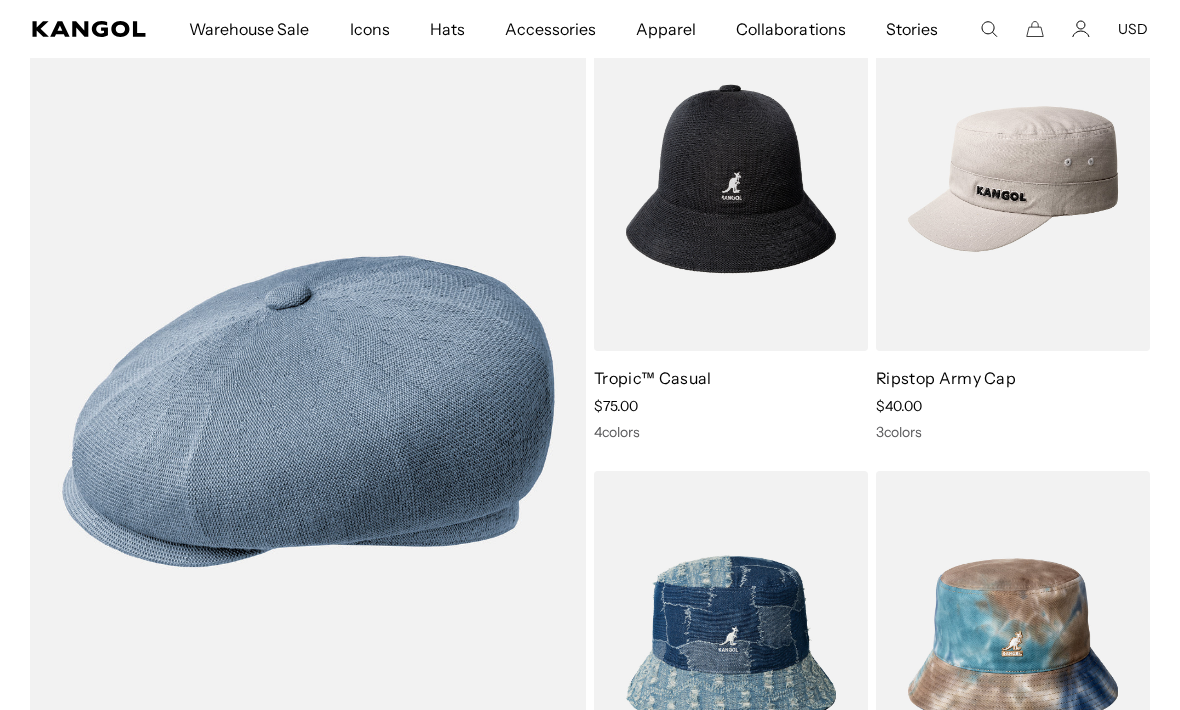 click at bounding box center [0, 0] 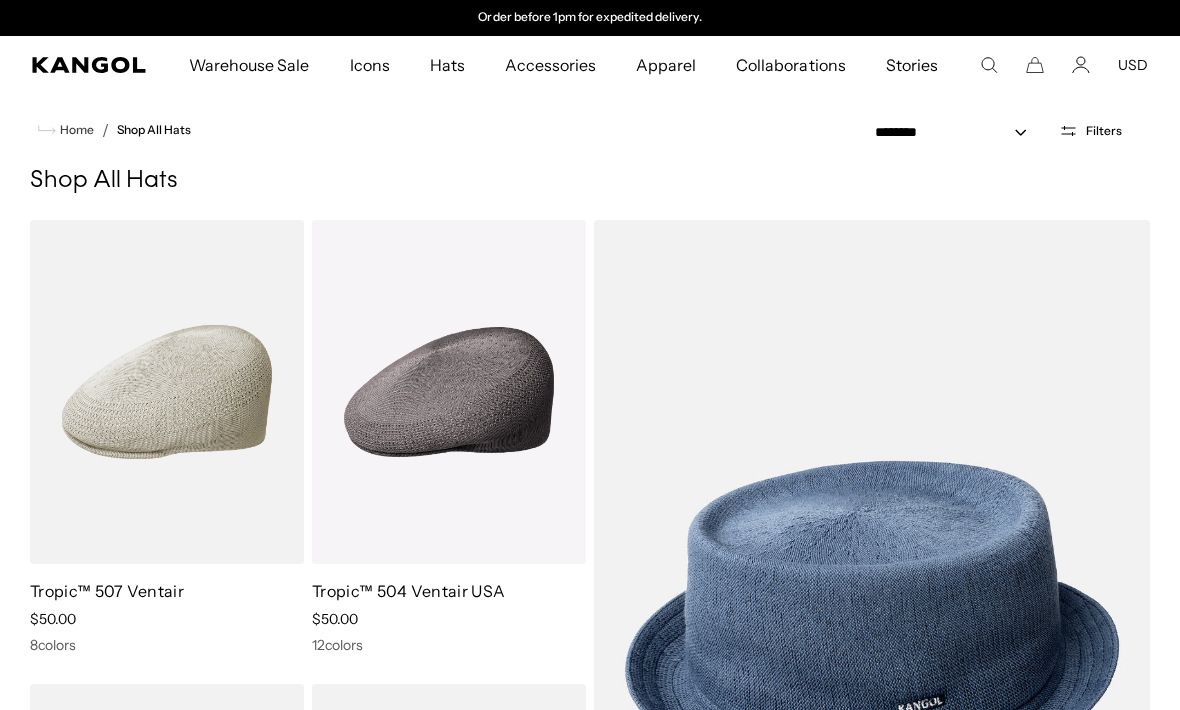 scroll, scrollTop: 0, scrollLeft: 0, axis: both 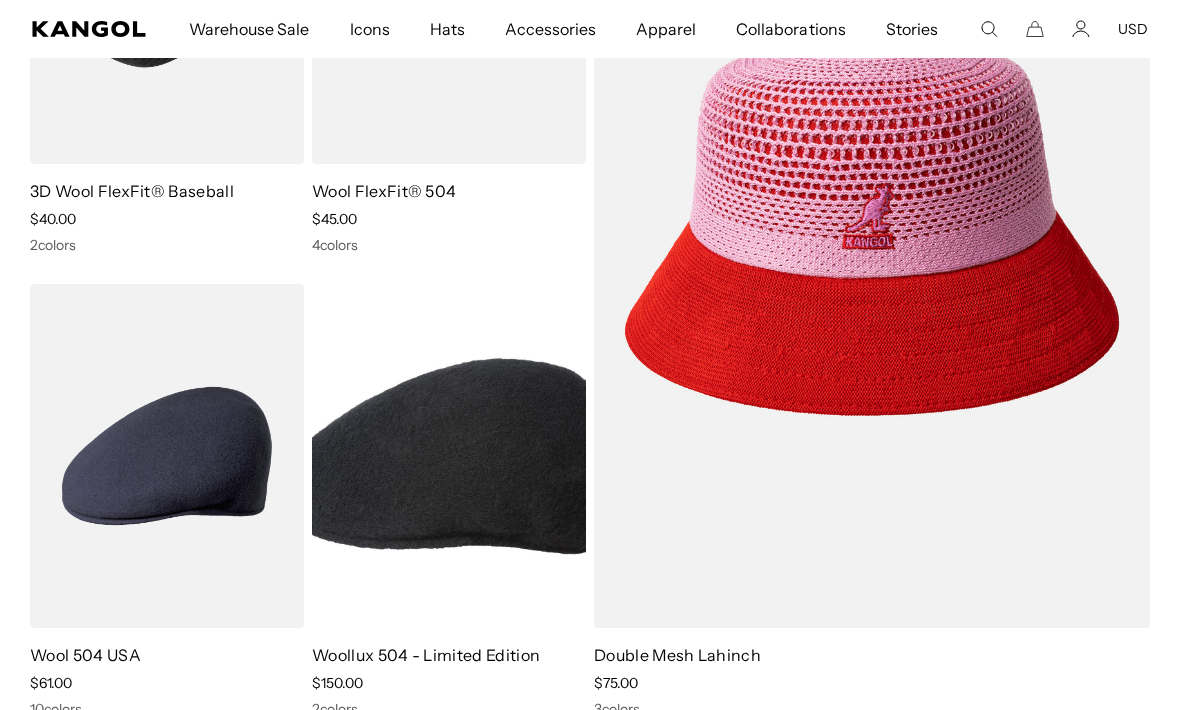 click at bounding box center (0, 0) 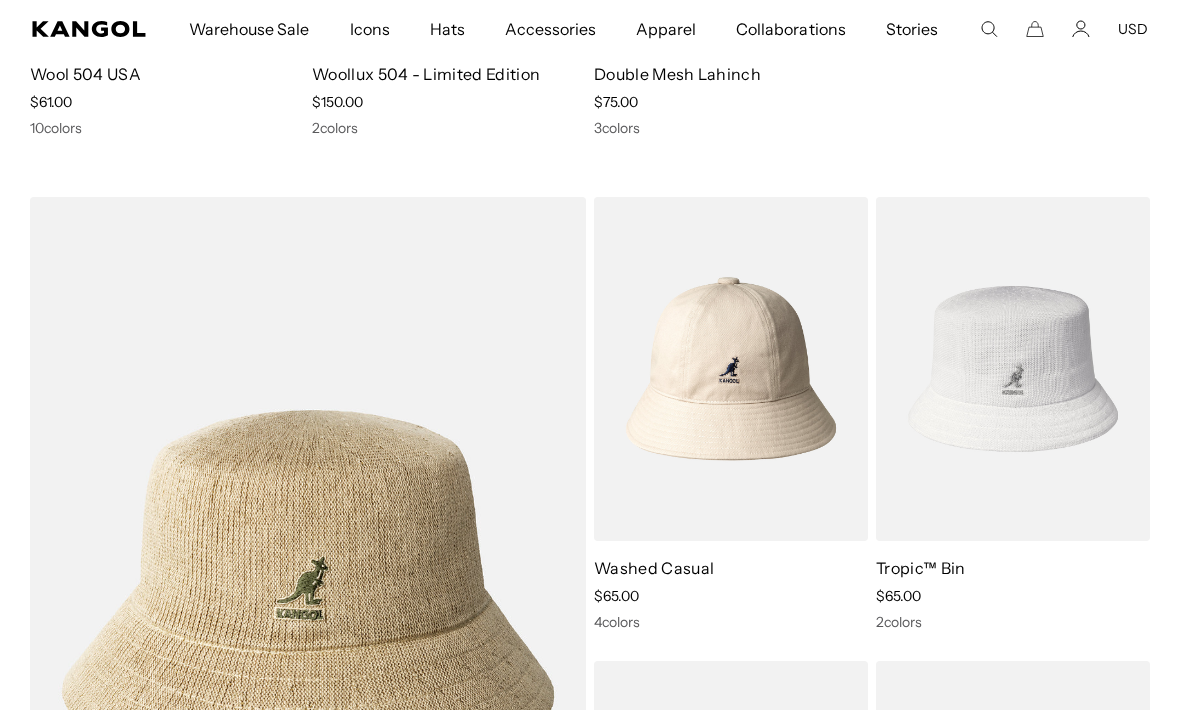 scroll, scrollTop: 4858, scrollLeft: 0, axis: vertical 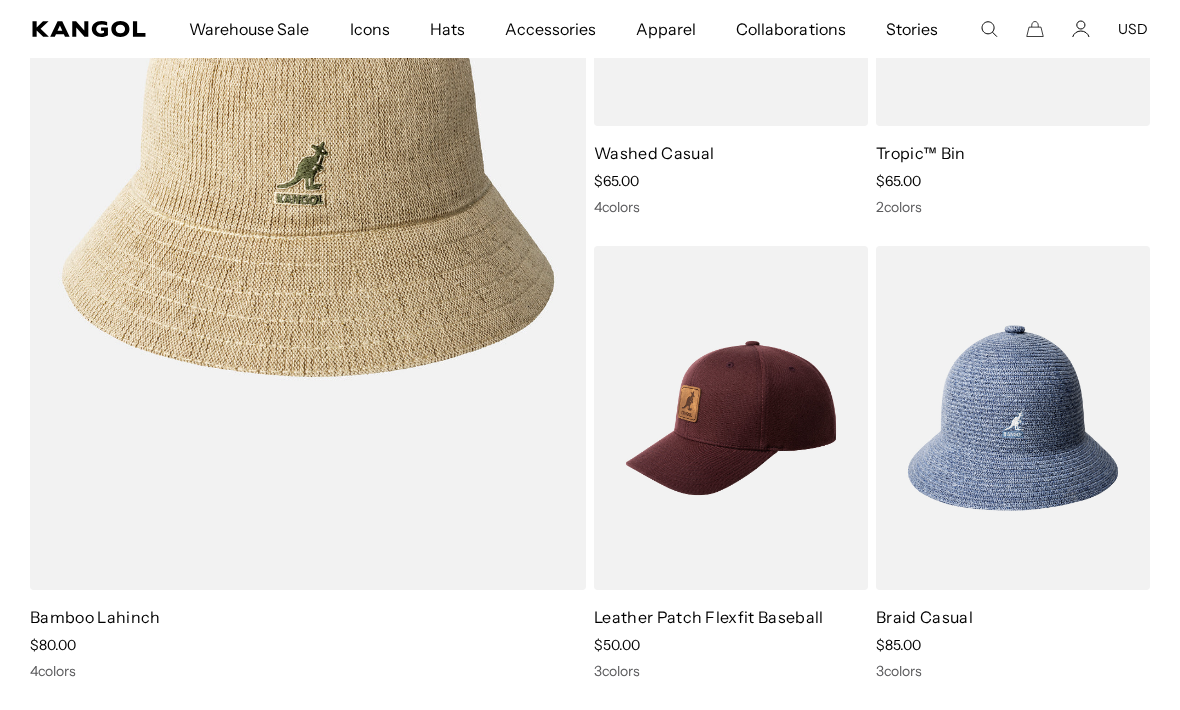 click at bounding box center [0, 0] 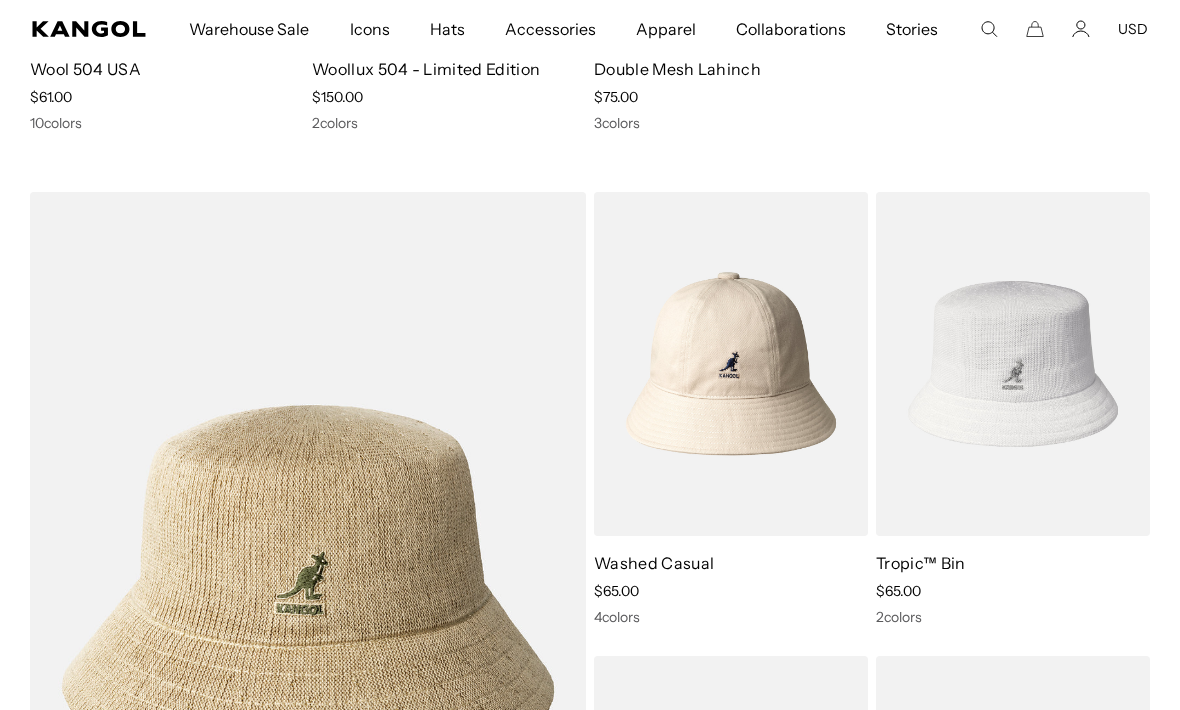 scroll, scrollTop: 4818, scrollLeft: 0, axis: vertical 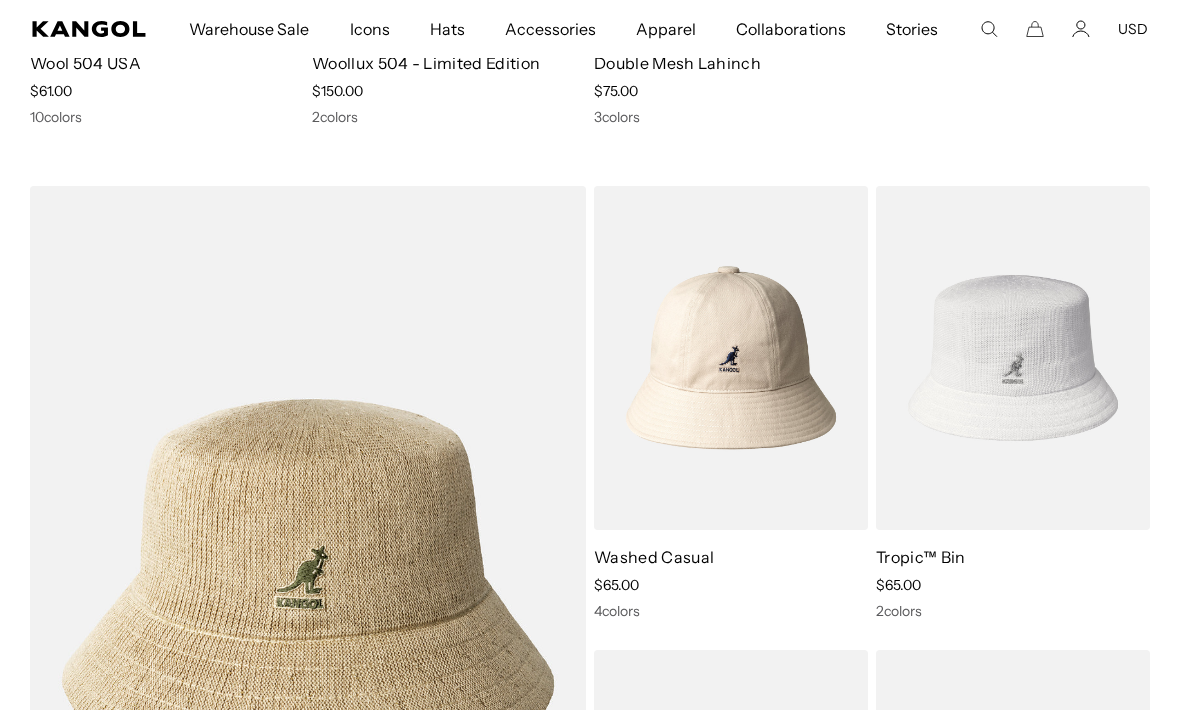 click at bounding box center (0, 0) 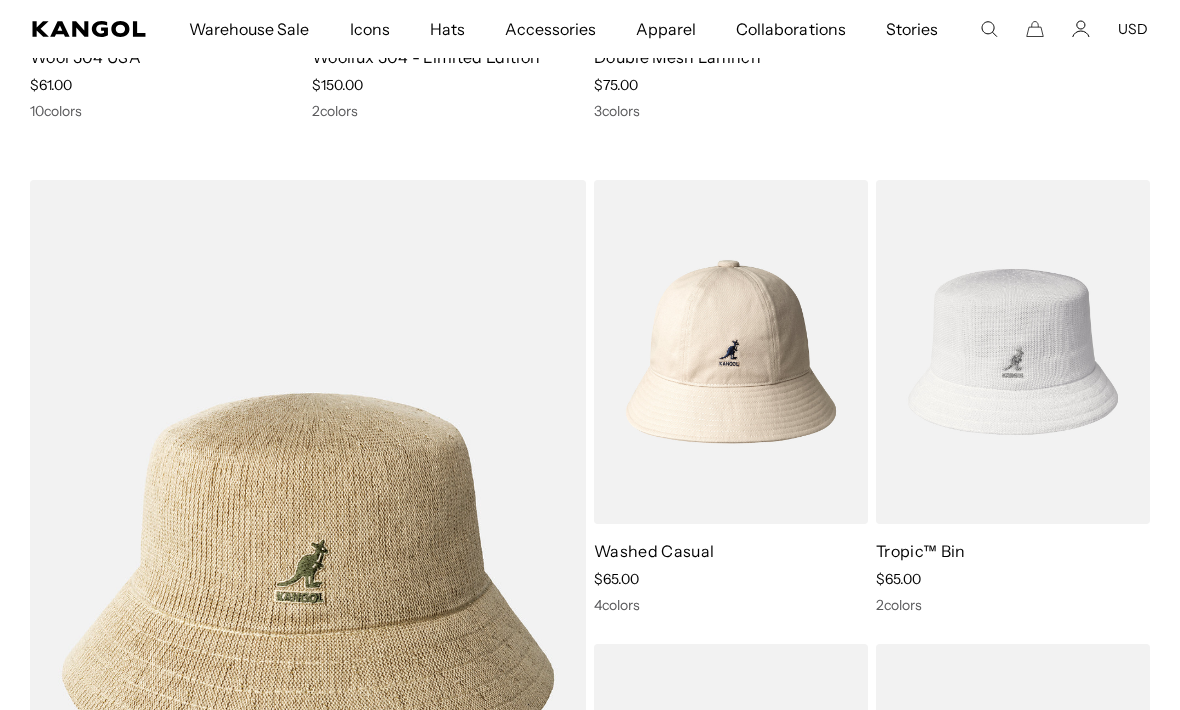 scroll, scrollTop: 0, scrollLeft: 412, axis: horizontal 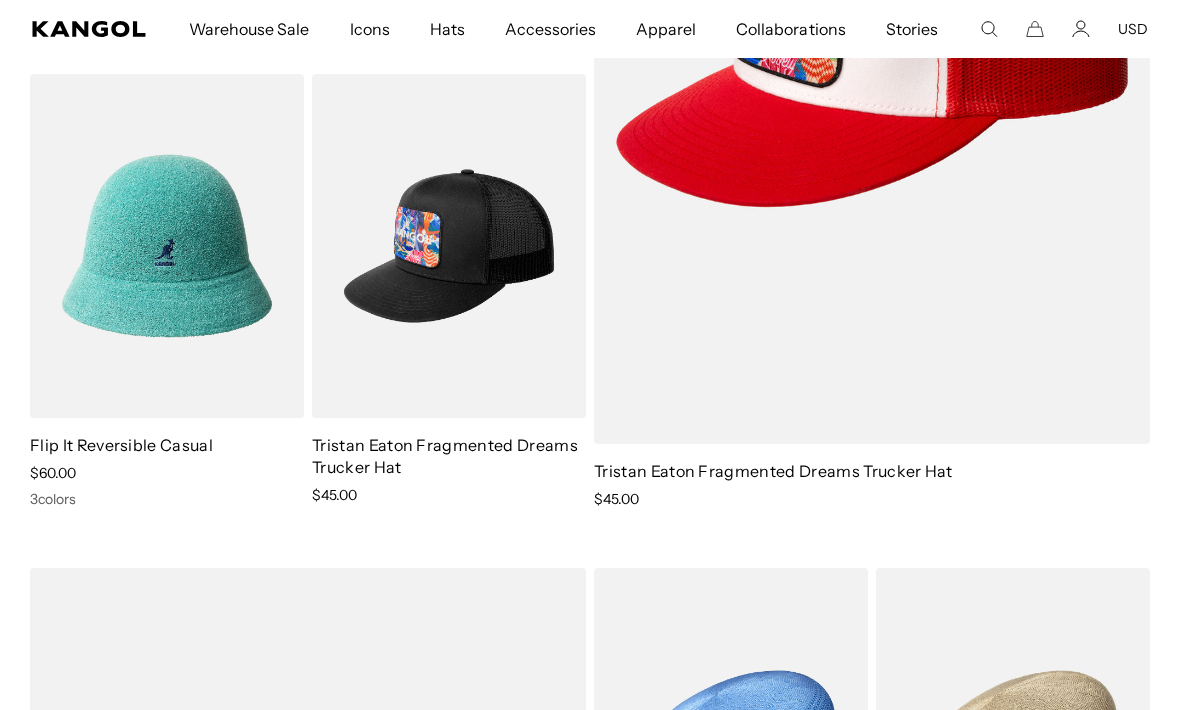 click at bounding box center (0, 0) 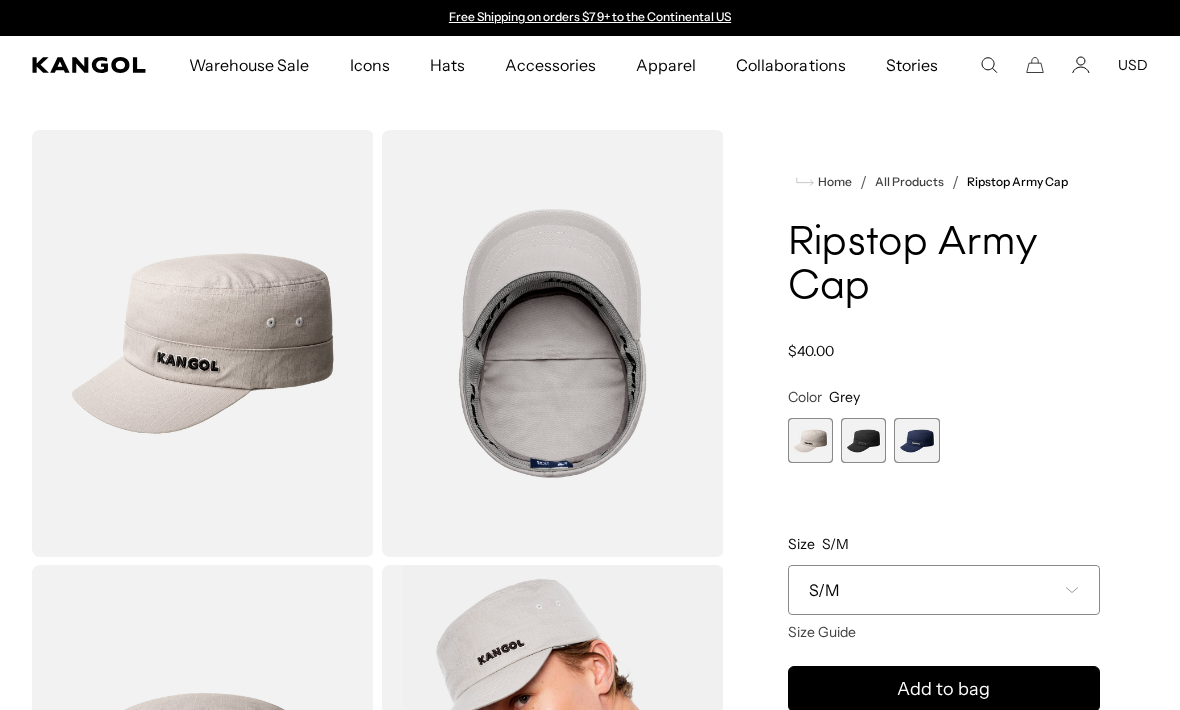 scroll, scrollTop: 0, scrollLeft: 0, axis: both 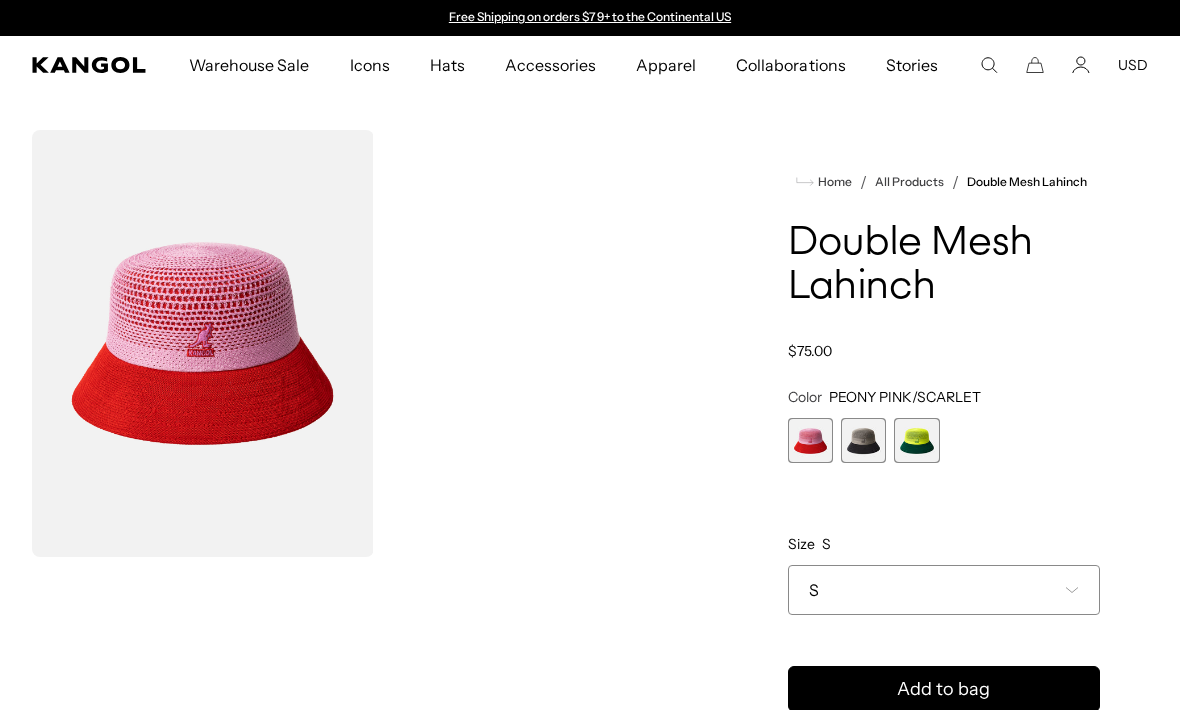 click at bounding box center [916, 440] 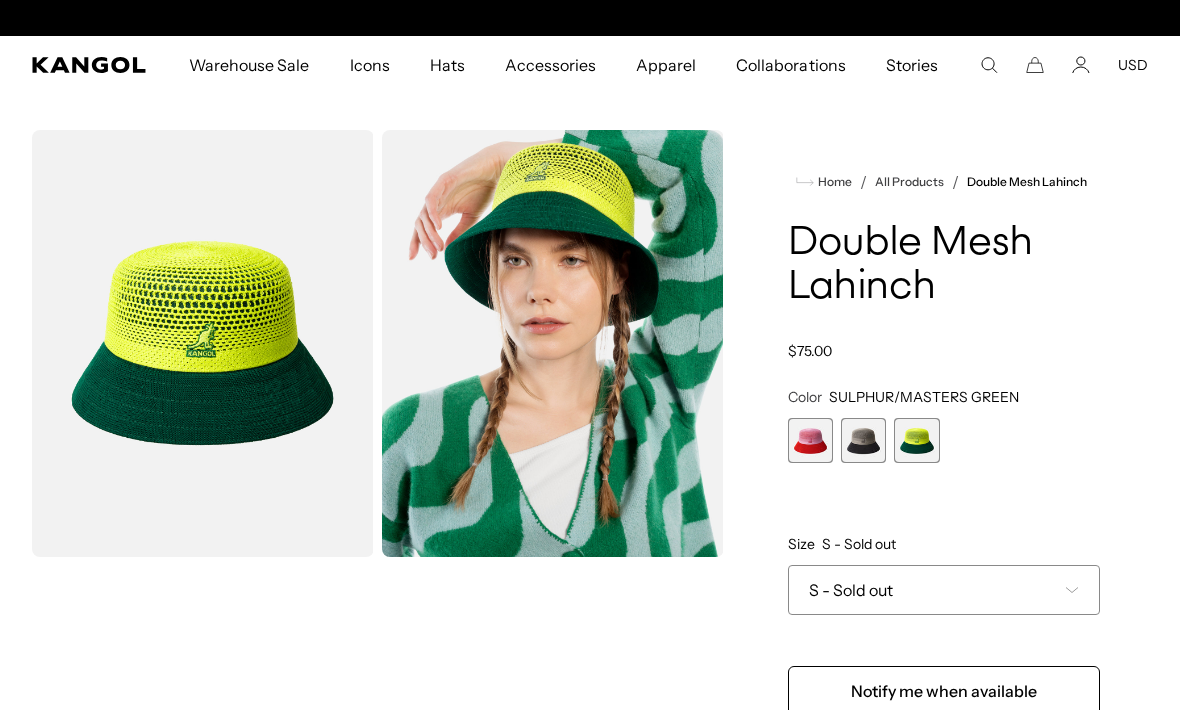 scroll, scrollTop: 0, scrollLeft: 412, axis: horizontal 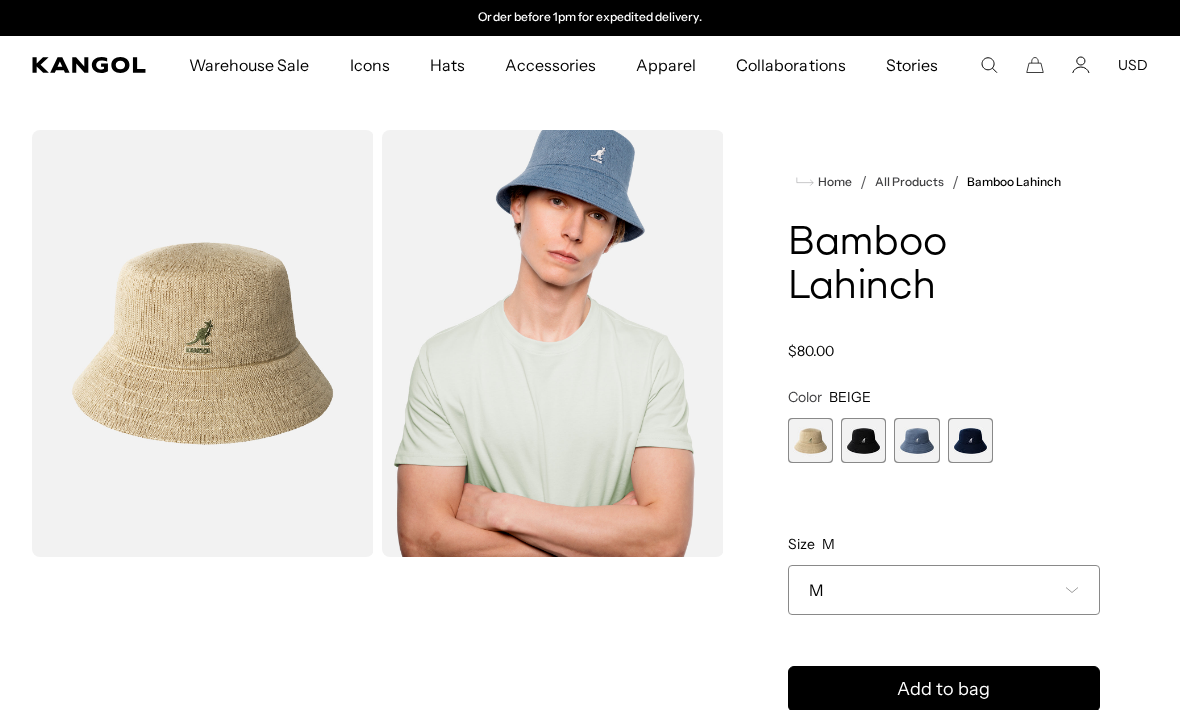 click at bounding box center [863, 440] 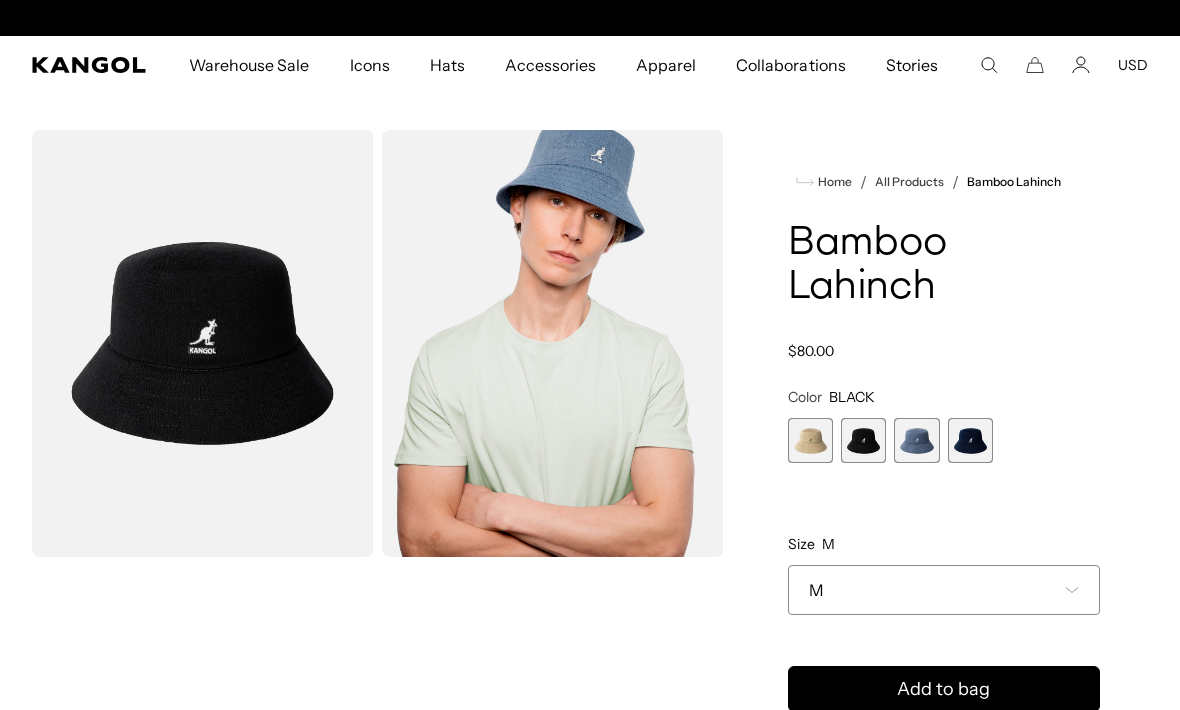 scroll, scrollTop: 0, scrollLeft: 412, axis: horizontal 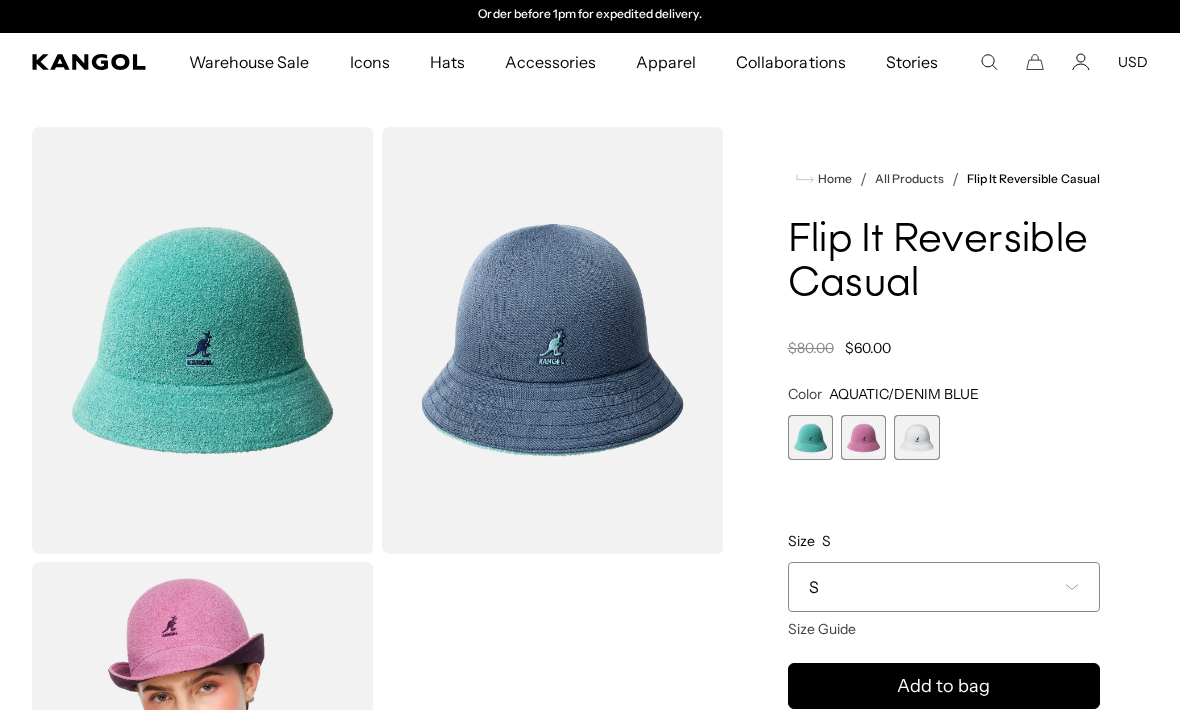 click on "S" at bounding box center (944, 587) 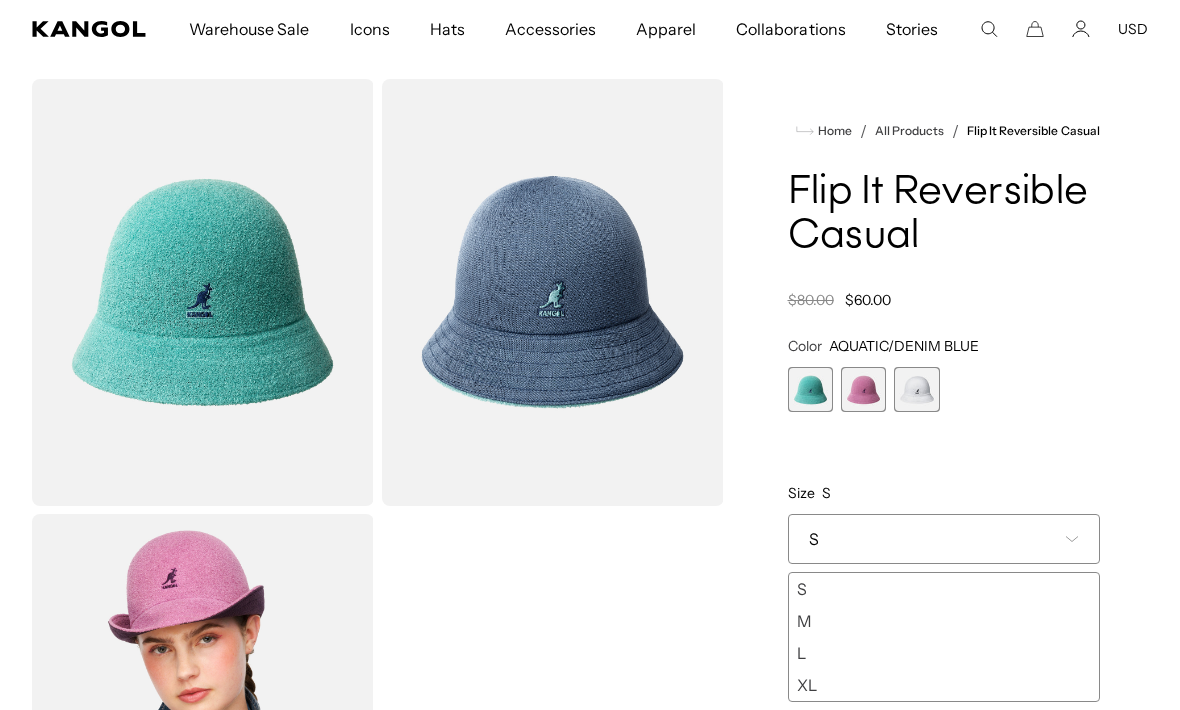 scroll, scrollTop: 51, scrollLeft: 0, axis: vertical 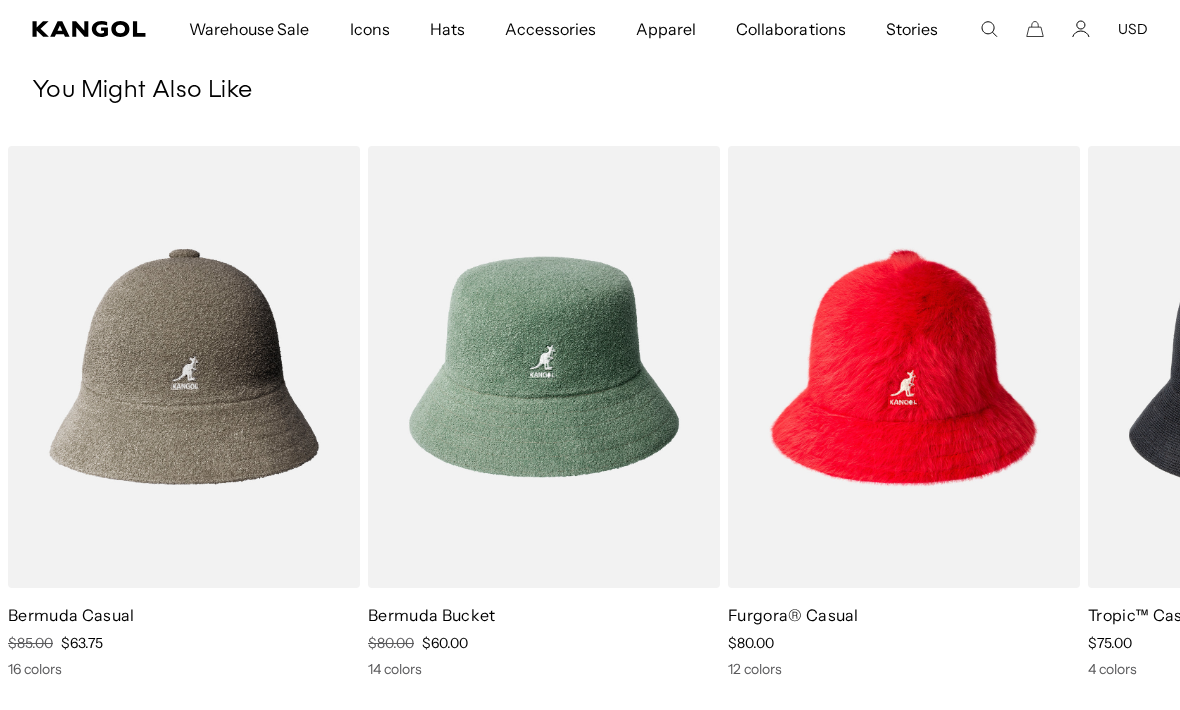 click 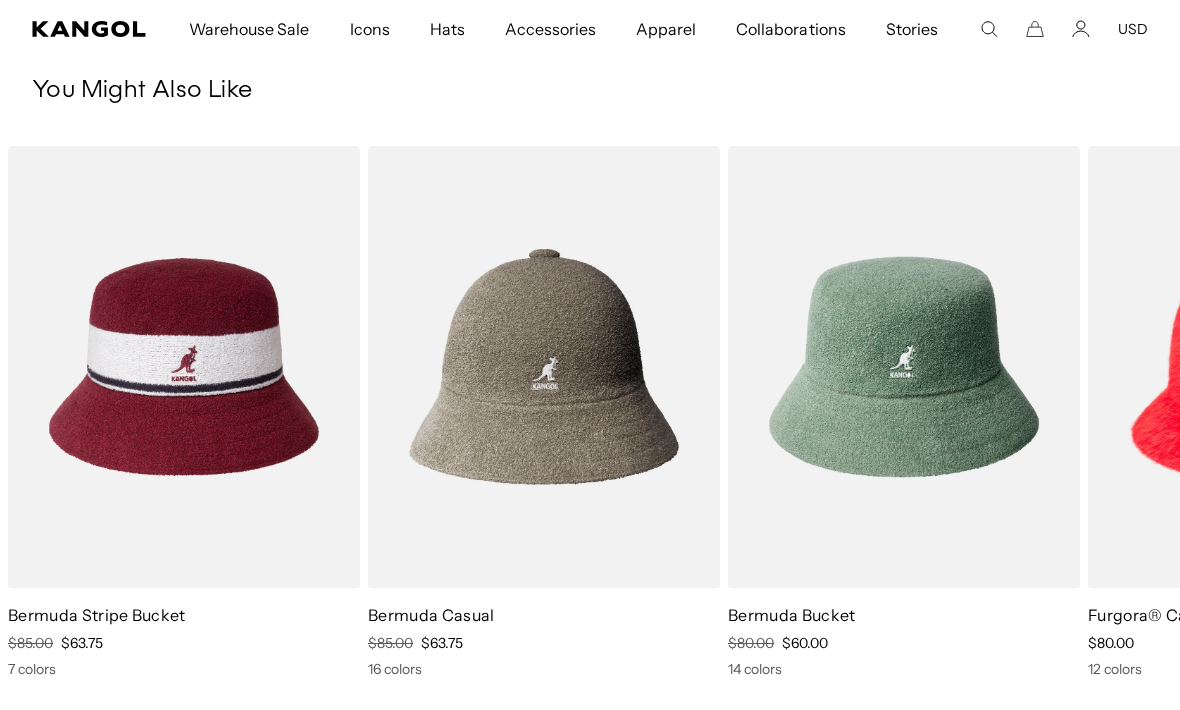scroll, scrollTop: 0, scrollLeft: 412, axis: horizontal 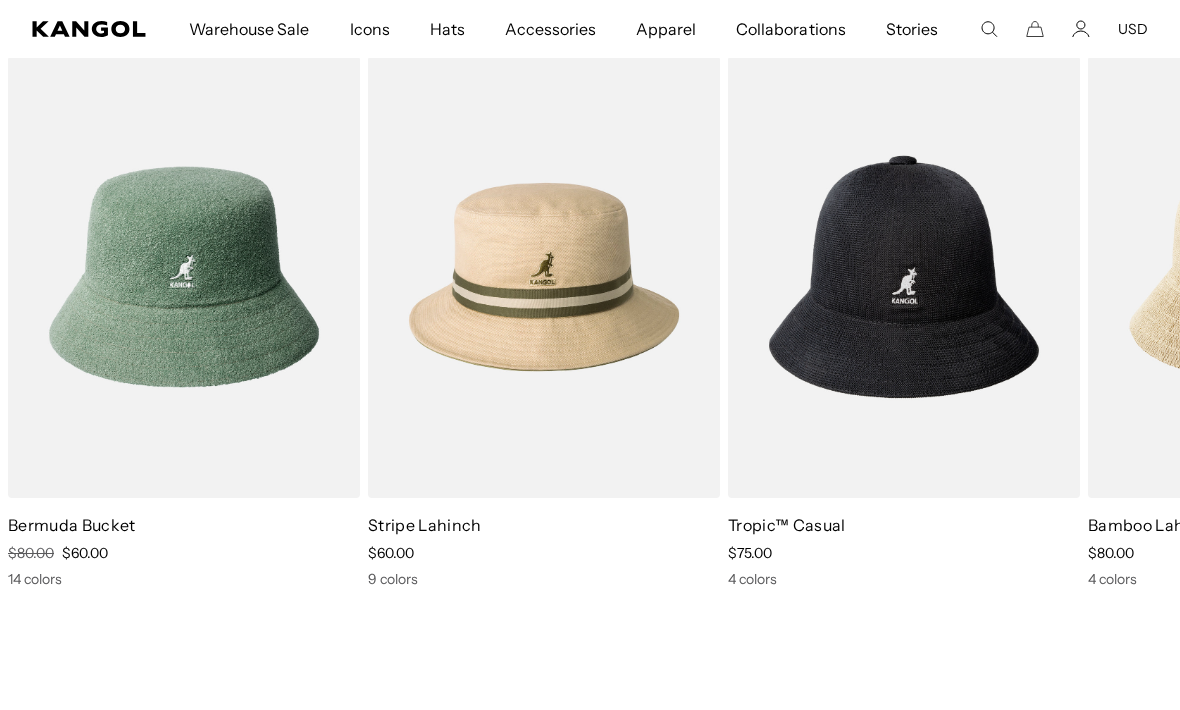 click at bounding box center [0, 0] 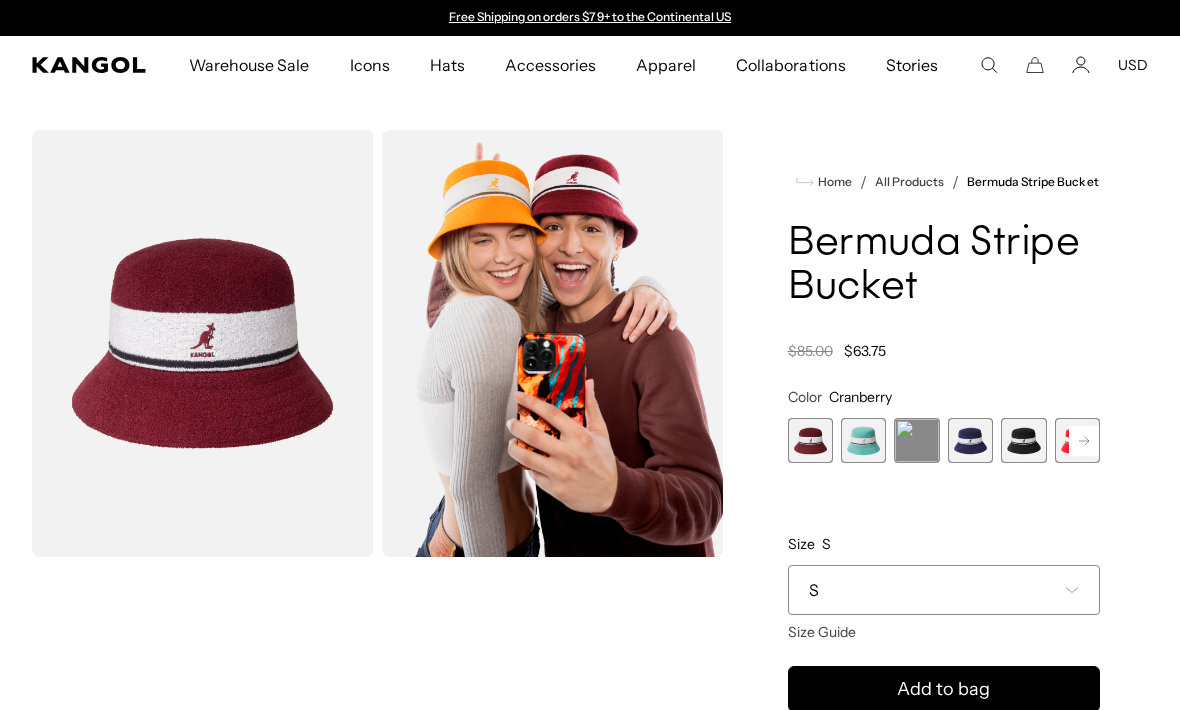 scroll, scrollTop: 0, scrollLeft: 0, axis: both 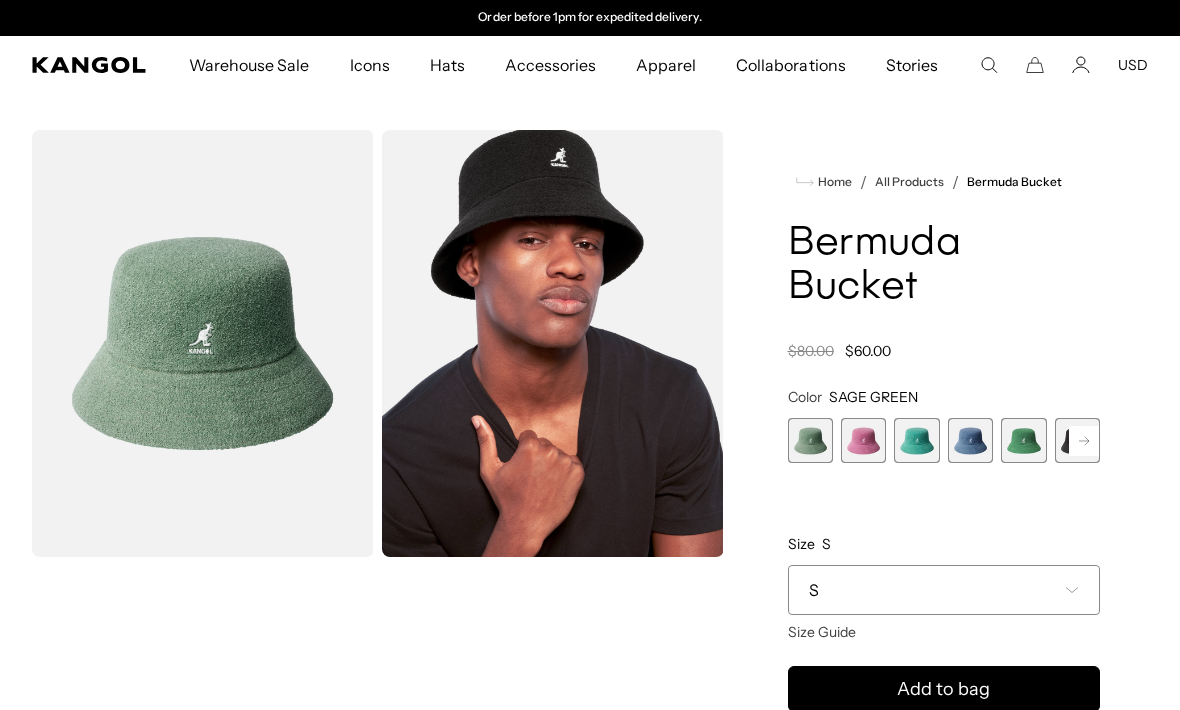 click at bounding box center [916, 440] 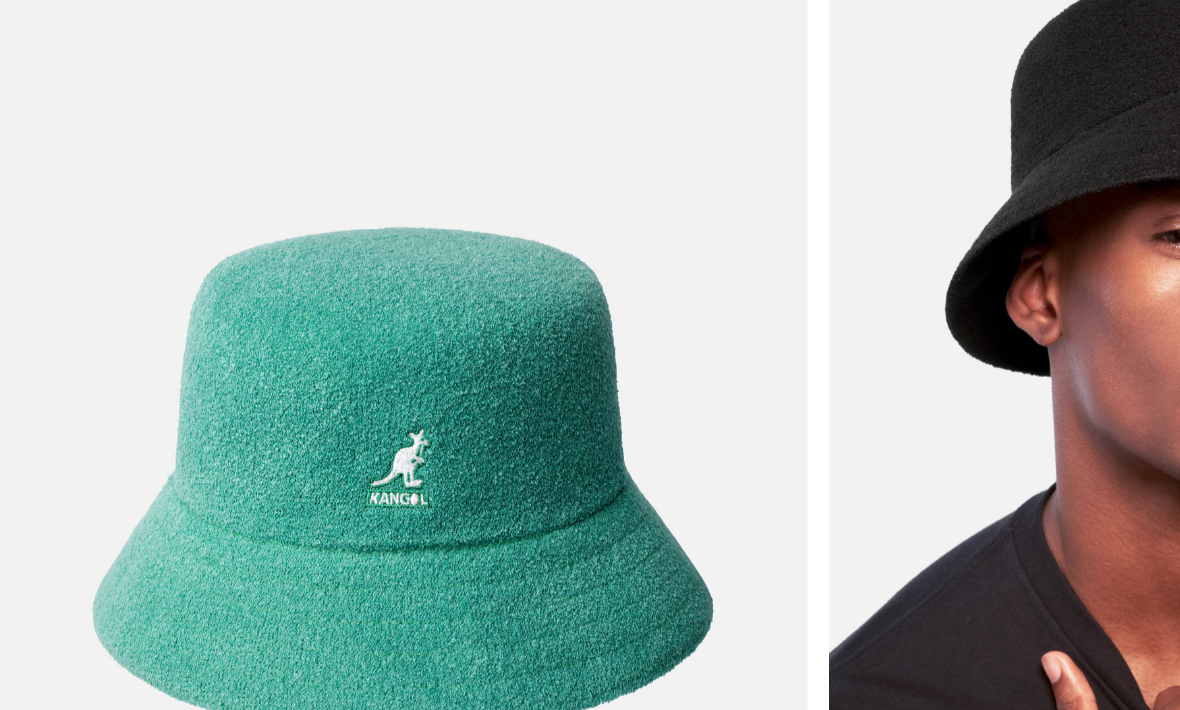 scroll, scrollTop: 0, scrollLeft: 412, axis: horizontal 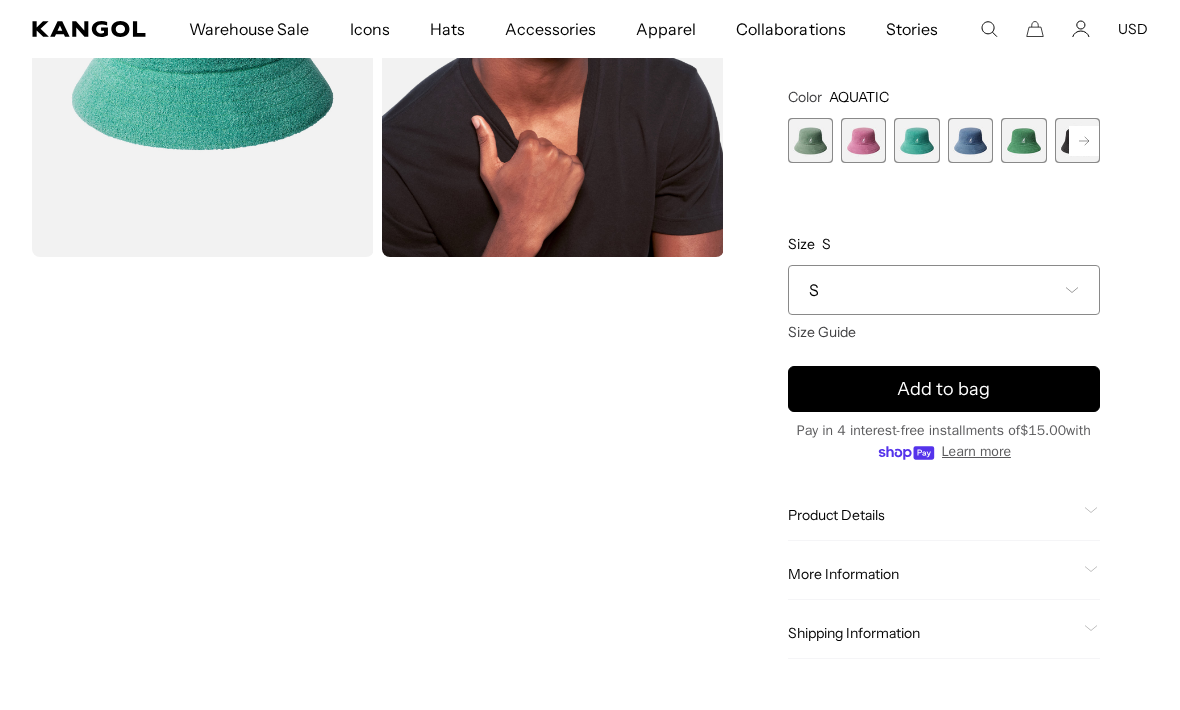 click on "S" at bounding box center [944, 290] 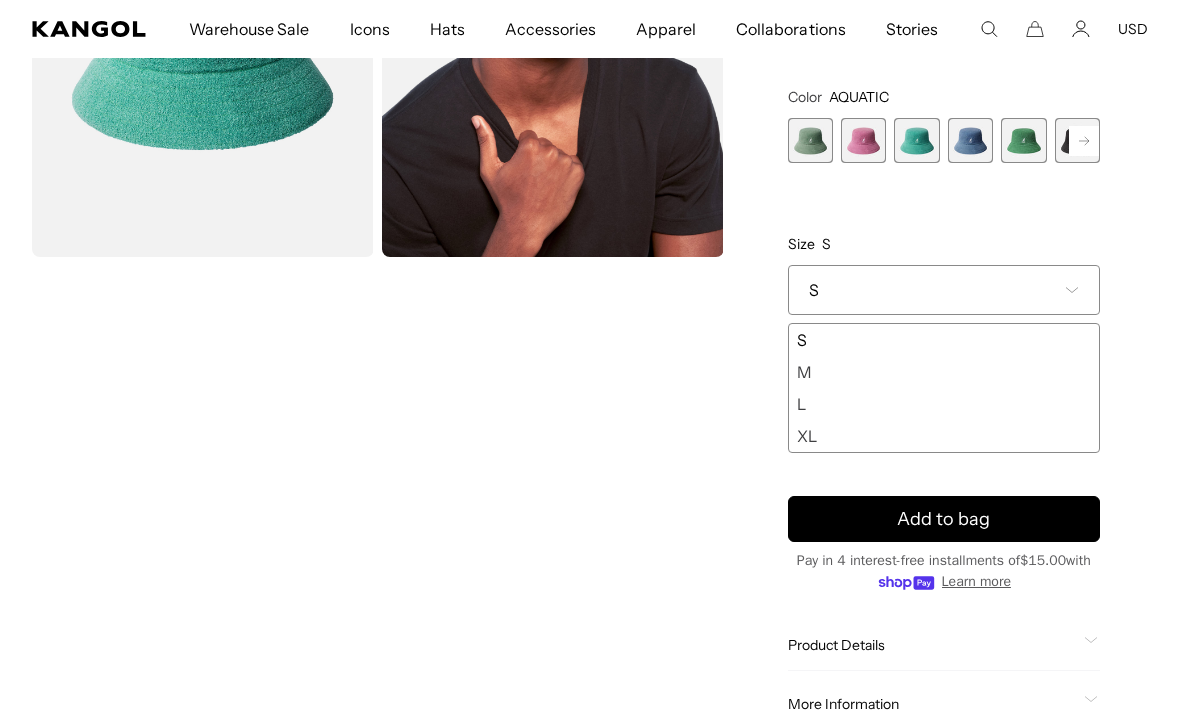 click on "S" at bounding box center (944, 340) 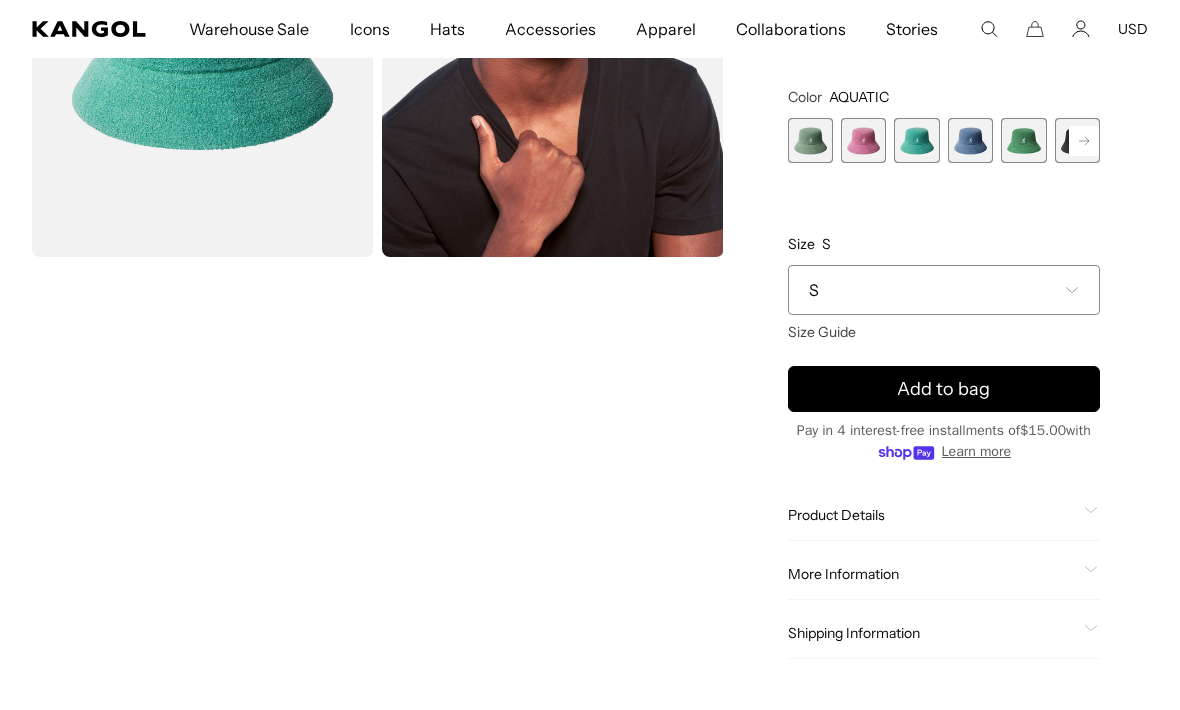 scroll, scrollTop: 0, scrollLeft: 412, axis: horizontal 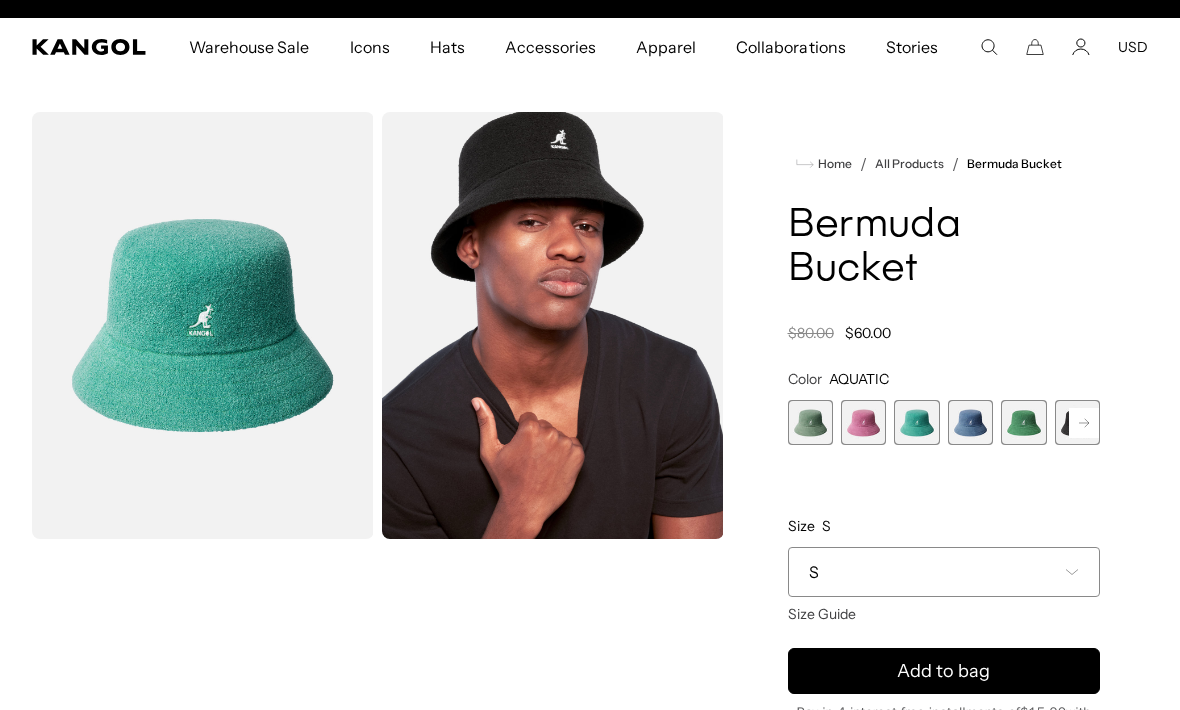 click at bounding box center (1023, 422) 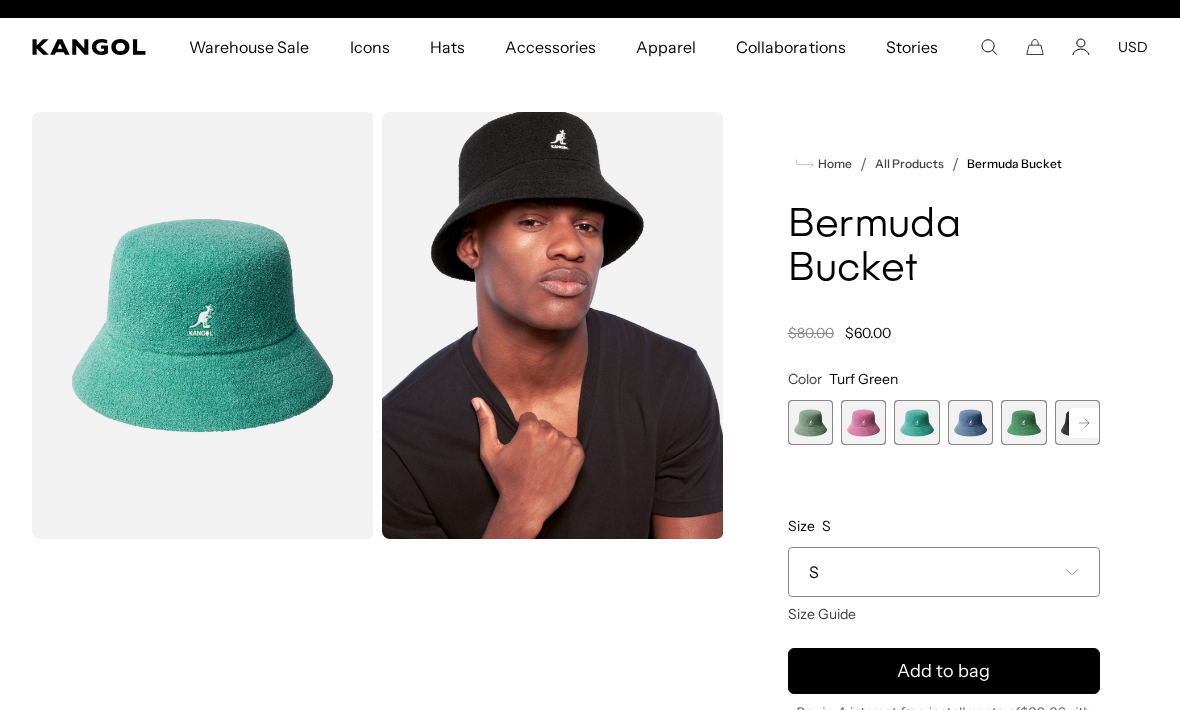 scroll, scrollTop: 0, scrollLeft: 412, axis: horizontal 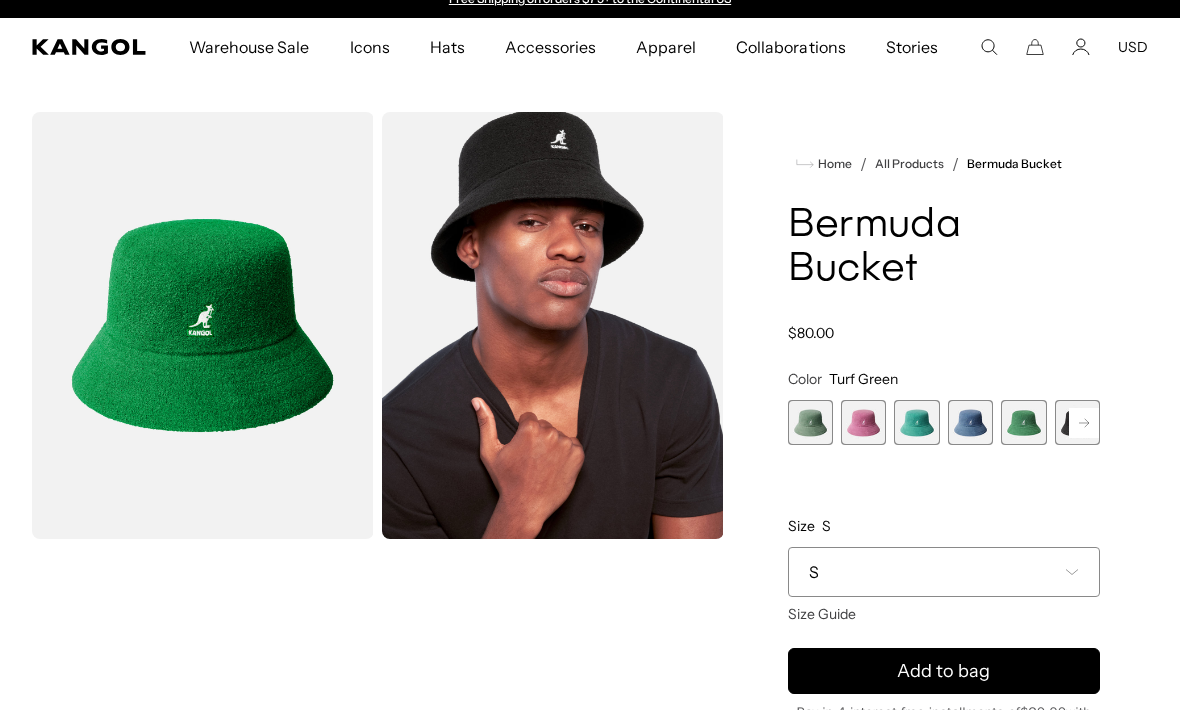click at bounding box center [916, 422] 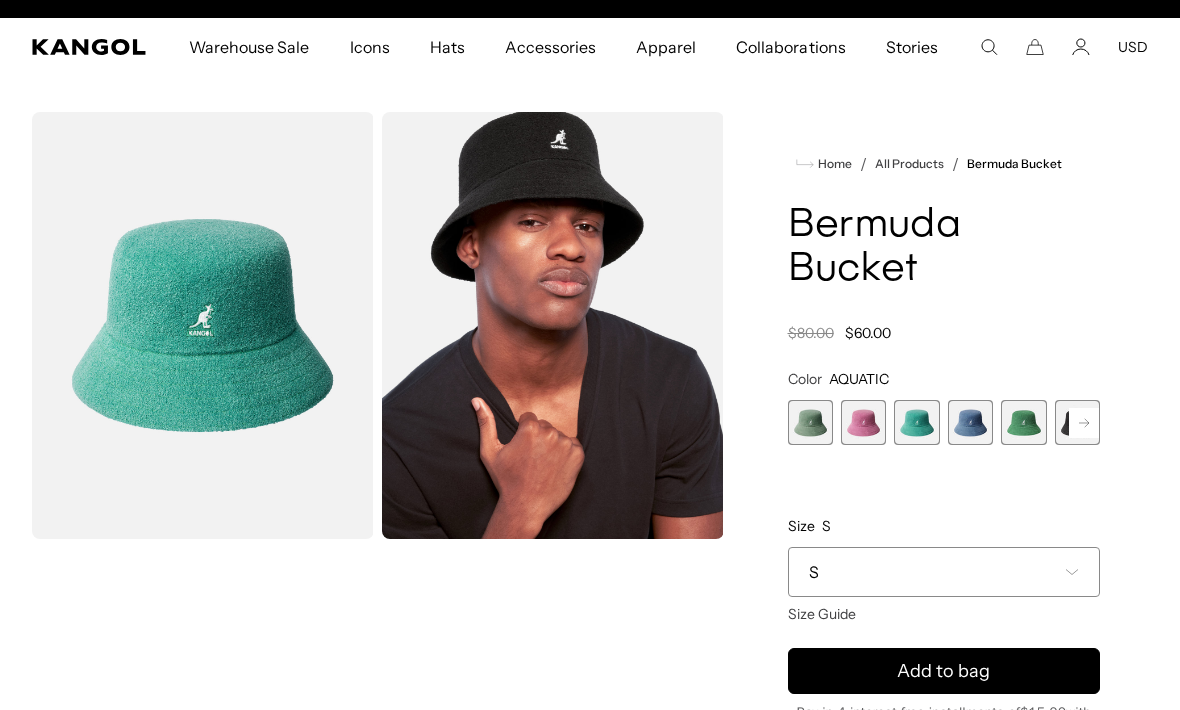 scroll, scrollTop: 0, scrollLeft: 412, axis: horizontal 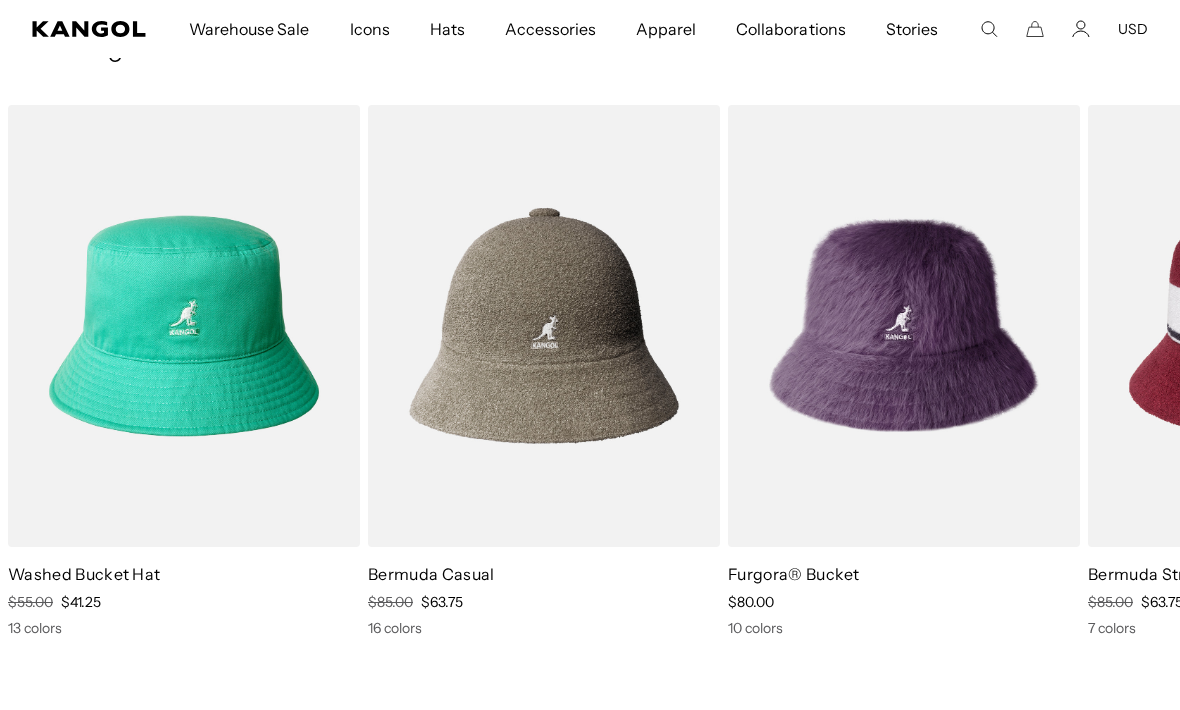 click at bounding box center (0, 0) 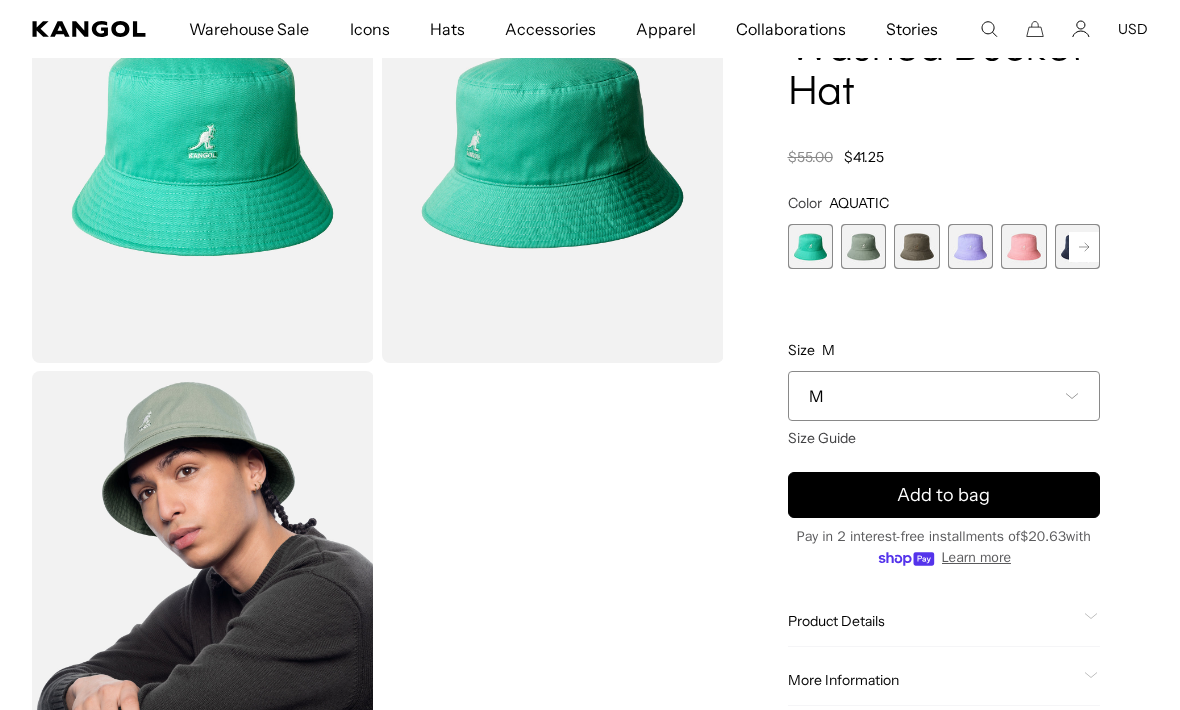 scroll, scrollTop: 205, scrollLeft: 0, axis: vertical 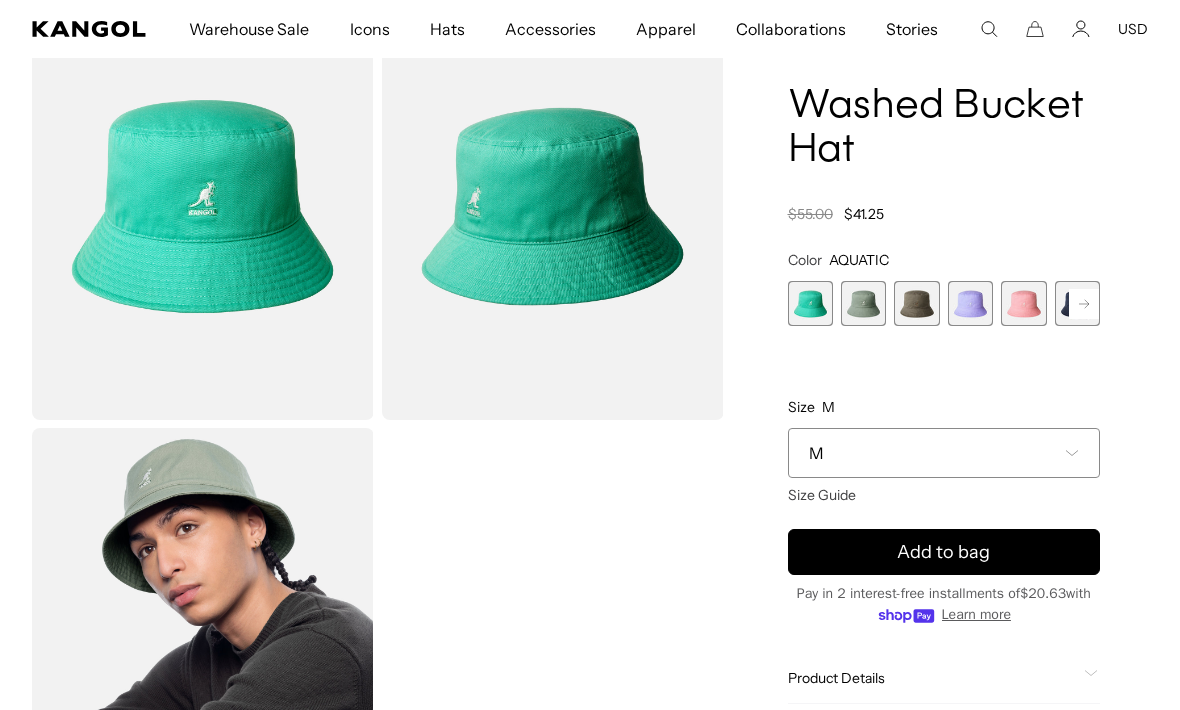 click on "M" at bounding box center (944, 453) 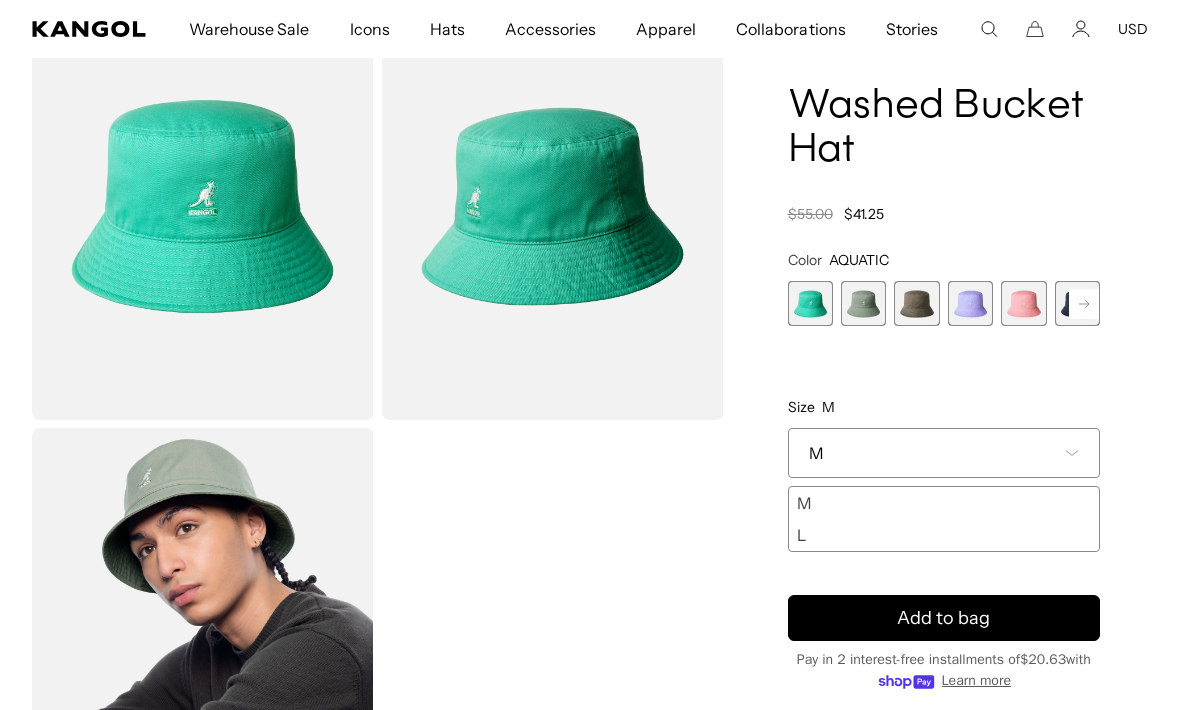 click on "M" at bounding box center [944, 453] 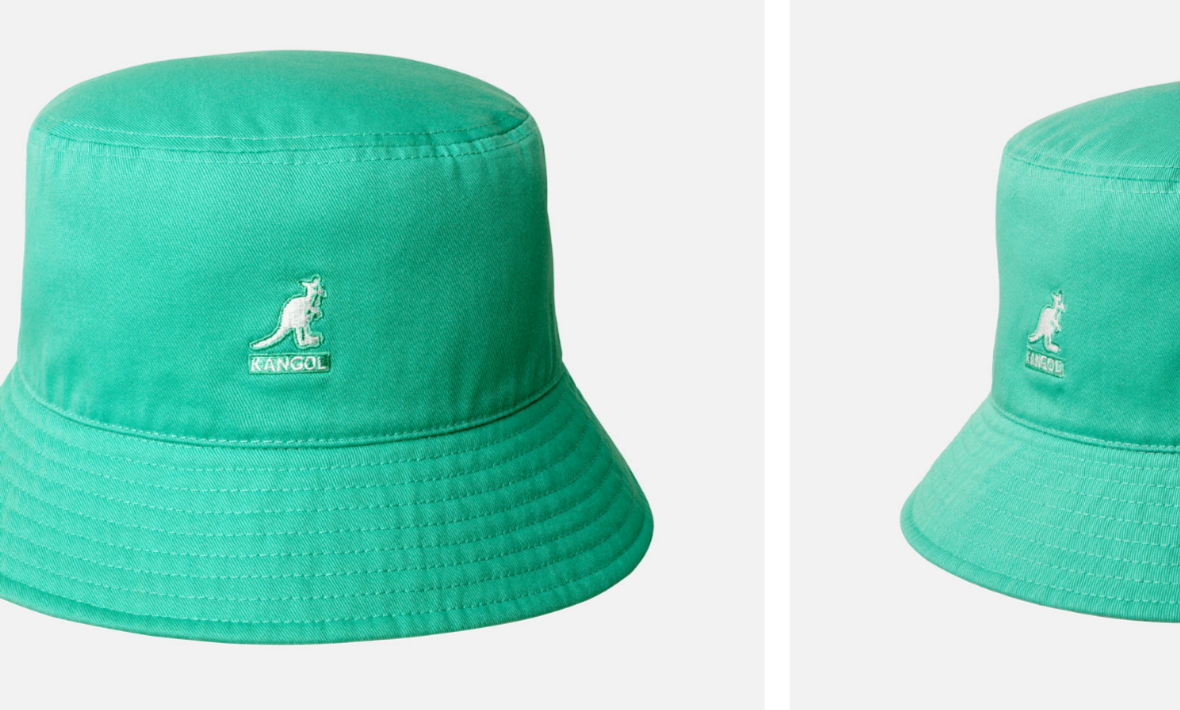 scroll, scrollTop: 0, scrollLeft: 0, axis: both 